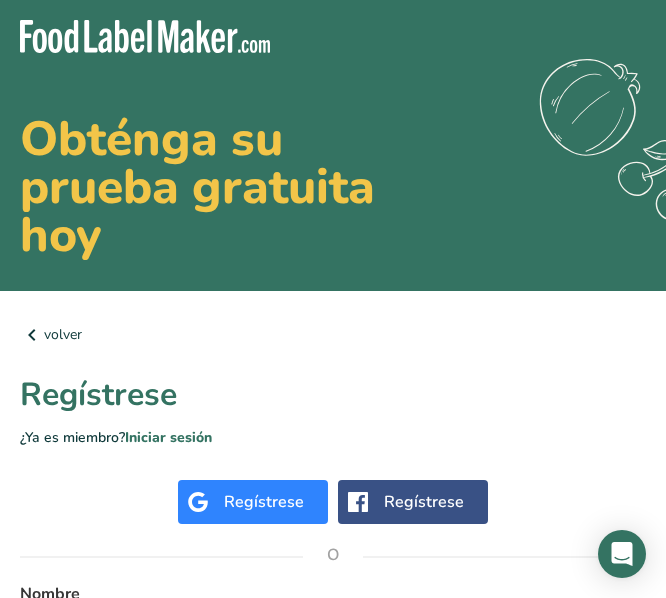 scroll, scrollTop: 0, scrollLeft: 0, axis: both 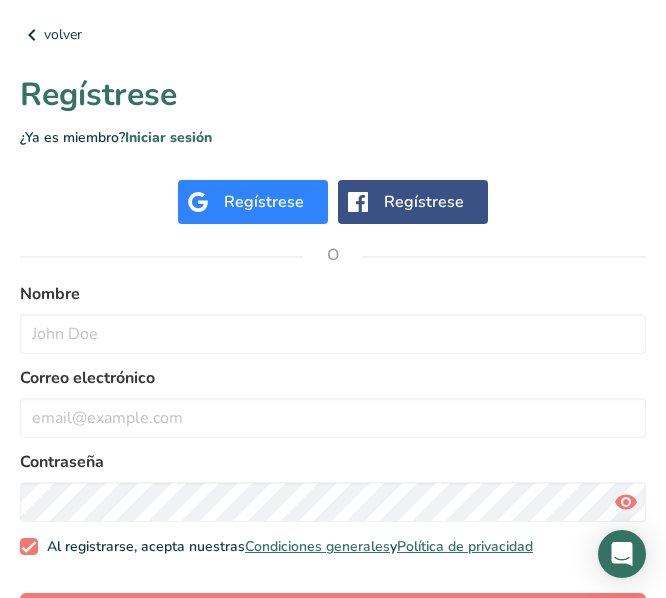 click on "Regístrese" at bounding box center [264, 202] 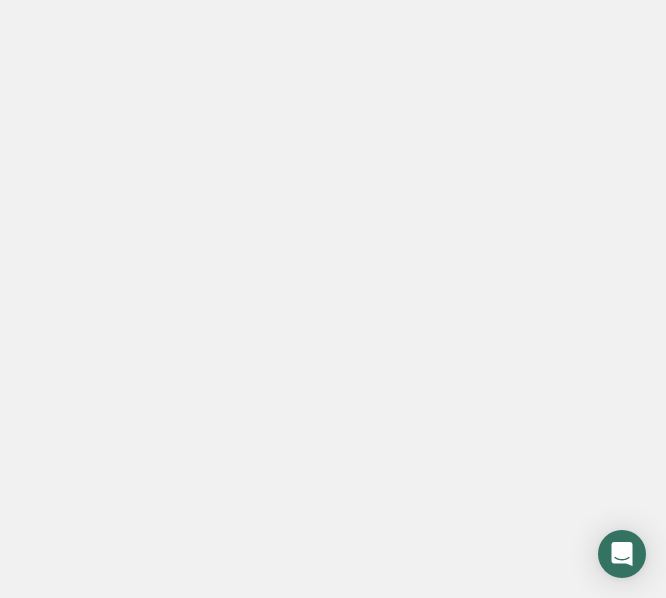 scroll, scrollTop: 0, scrollLeft: 0, axis: both 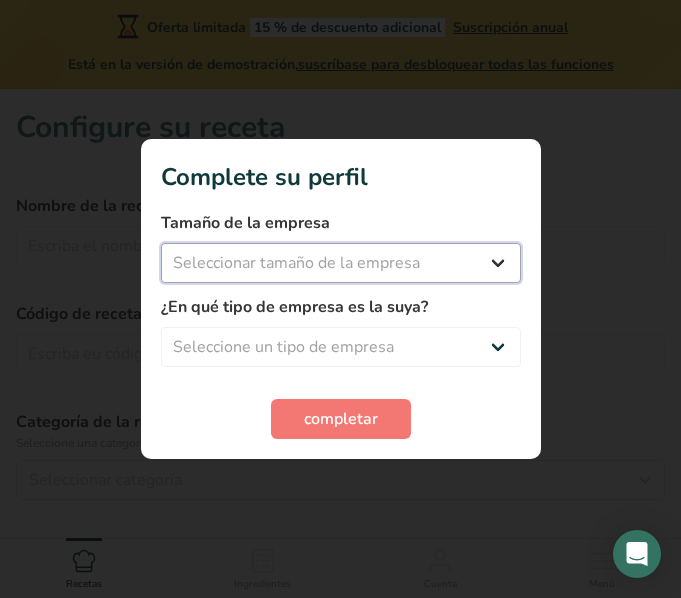 click on "Seleccionar tamaño de la empresa
Menos de 10 empleados
De 10 a 50 empleados
De 51 a 500 empleados
Más de 500 empleados" at bounding box center (341, 263) 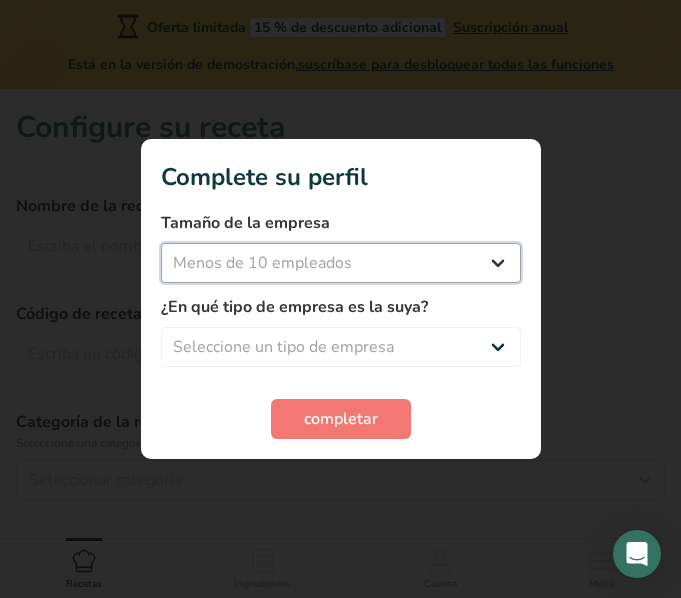 click on "Seleccionar tamaño de la empresa
Menos de 10 empleados
De 10 a 50 empleados
De 51 a 500 empleados
Más de 500 empleados" at bounding box center [341, 263] 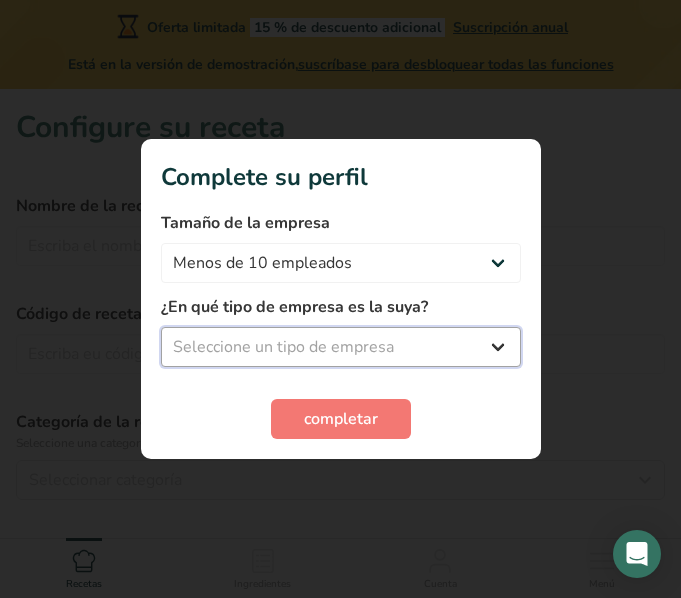 click on "Seleccione un tipo de empresa
Fabricante de alimentos envasados
Restaurante y cafetería
Panadería
Empresa de comidas preparadas y cáterin
Nutricionista
Bloguero gastronómico
Entrenador personal
Otro" at bounding box center (341, 347) 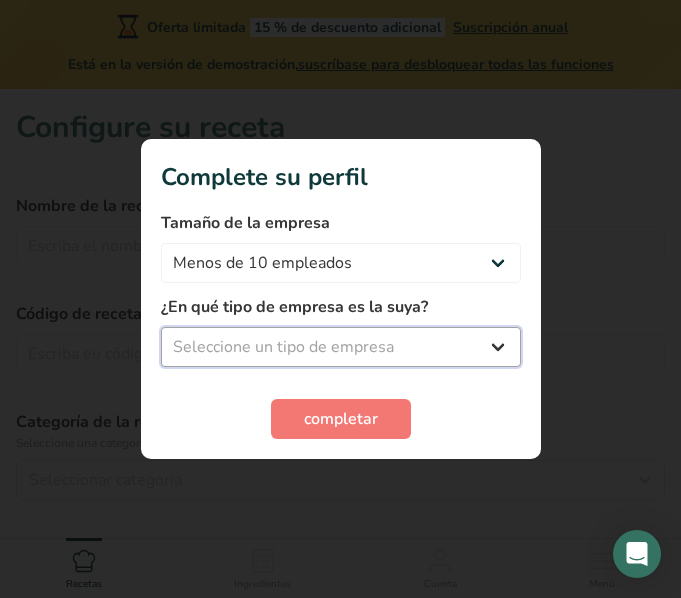 select on "5" 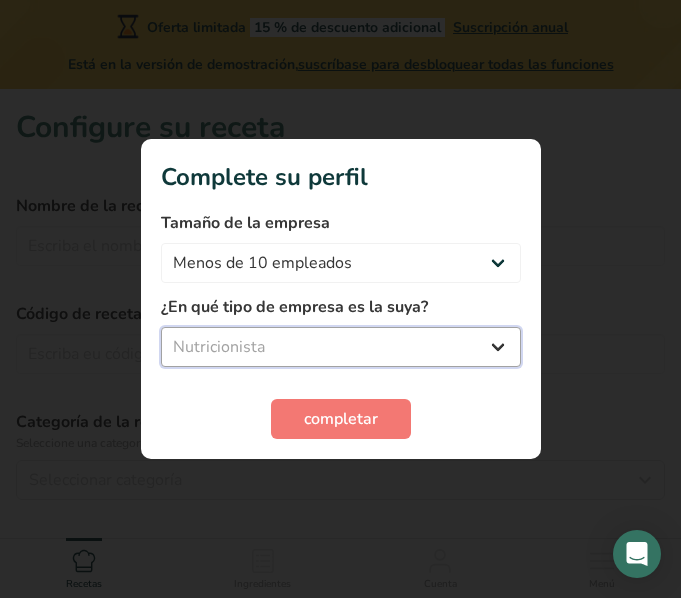 click on "Seleccione un tipo de empresa
Fabricante de alimentos envasados
Restaurante y cafetería
Panadería
Empresa de comidas preparadas y cáterin
Nutricionista
Bloguero gastronómico
Entrenador personal
Otro" at bounding box center [341, 347] 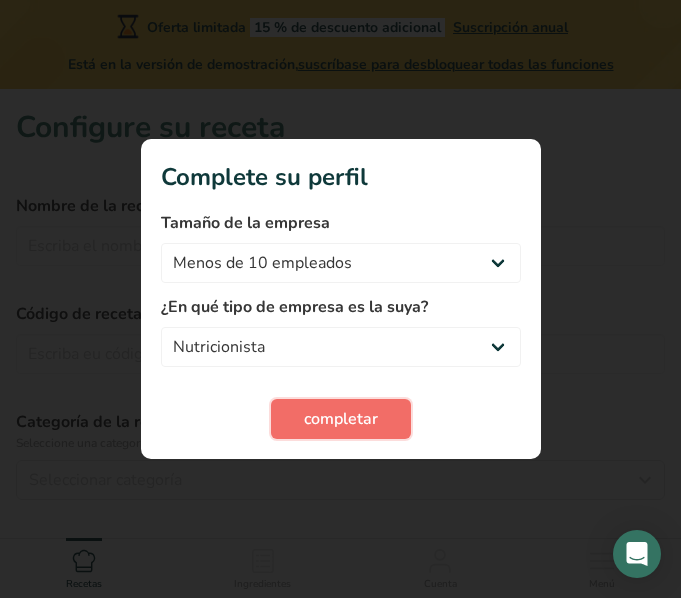 click on "completar" at bounding box center [341, 419] 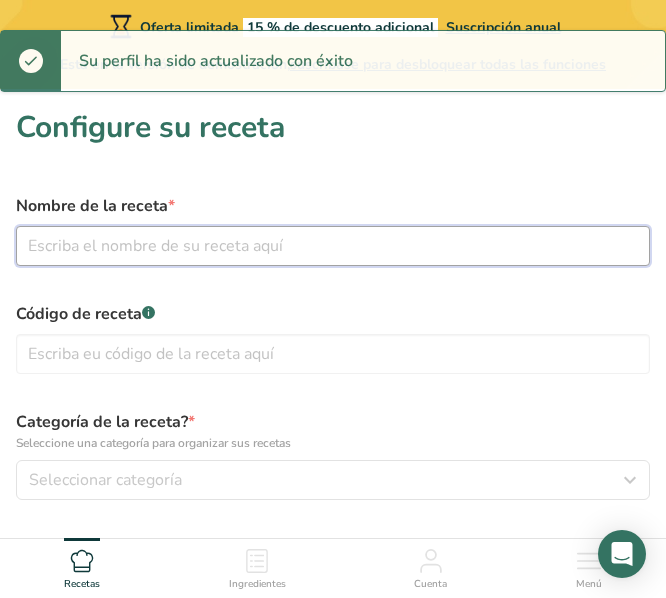 click at bounding box center (333, 246) 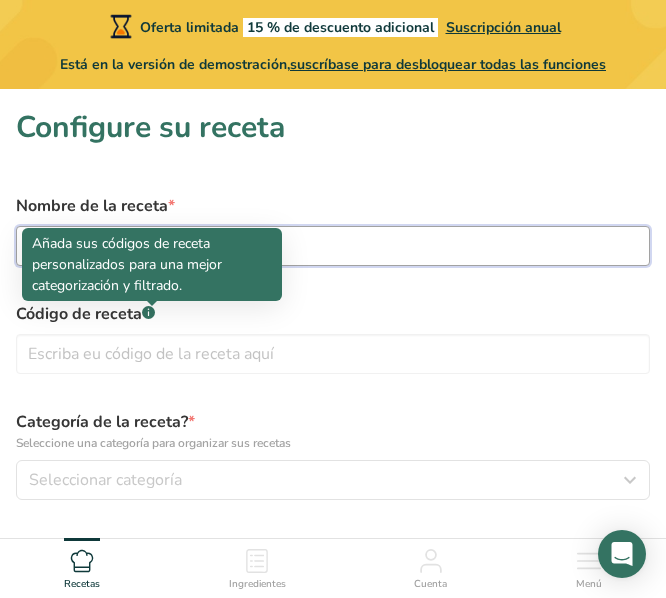 type on "Compota de higos con romero" 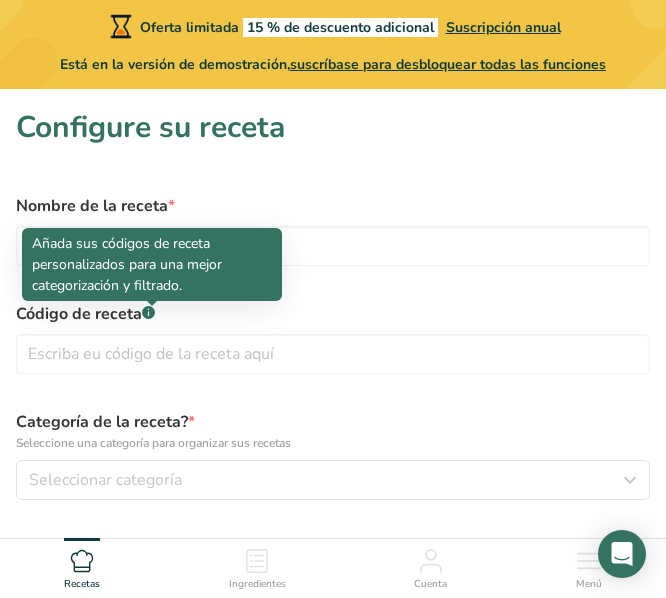 click on ".a-a{fill:#347362;}.b-a{fill:#fff;}" 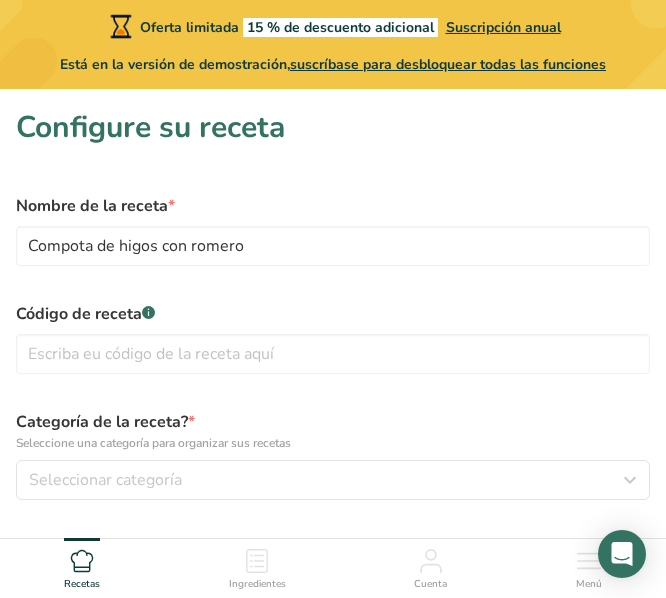 click on ".a-a{fill:#347362;}.b-a{fill:#fff;}" 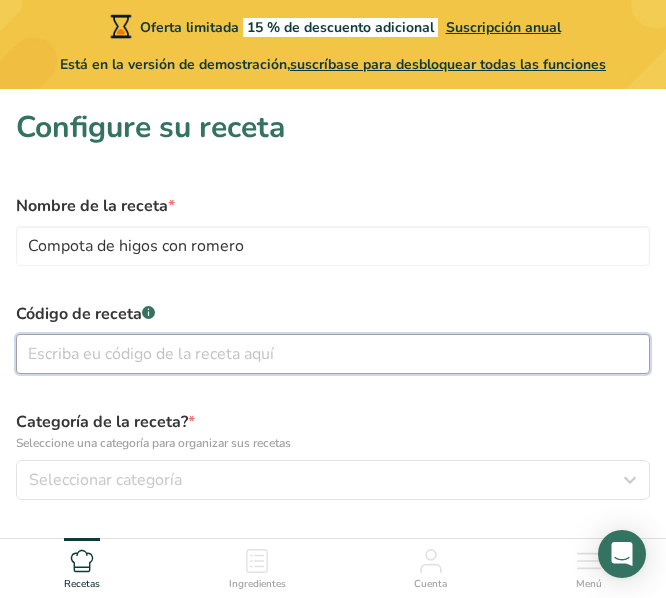 click at bounding box center [333, 354] 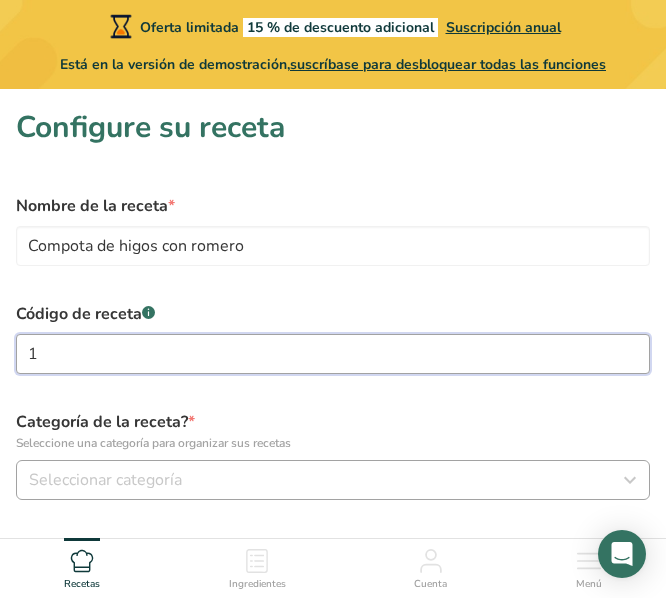 type on "1" 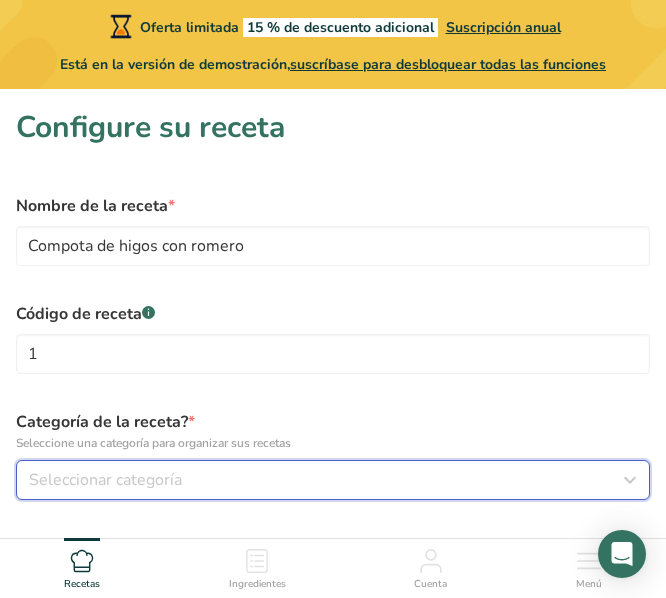 click on "Seleccionar categoría" at bounding box center (105, 480) 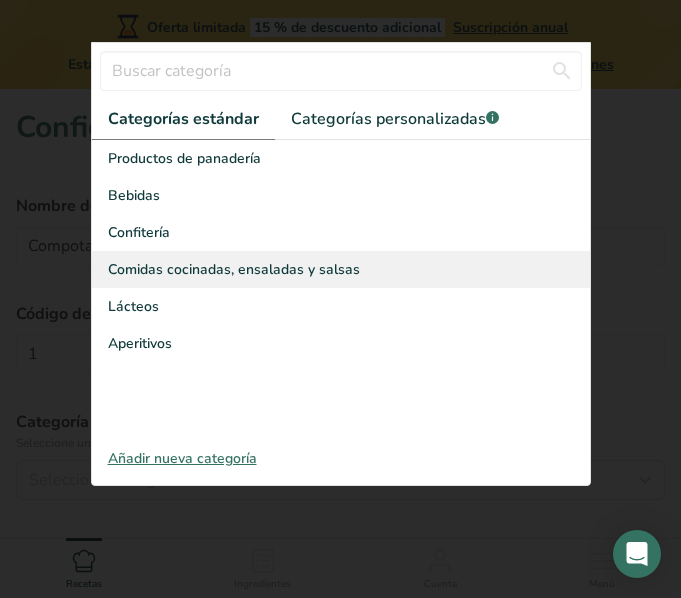click on "Comidas cocinadas, ensaladas y salsas" at bounding box center [234, 269] 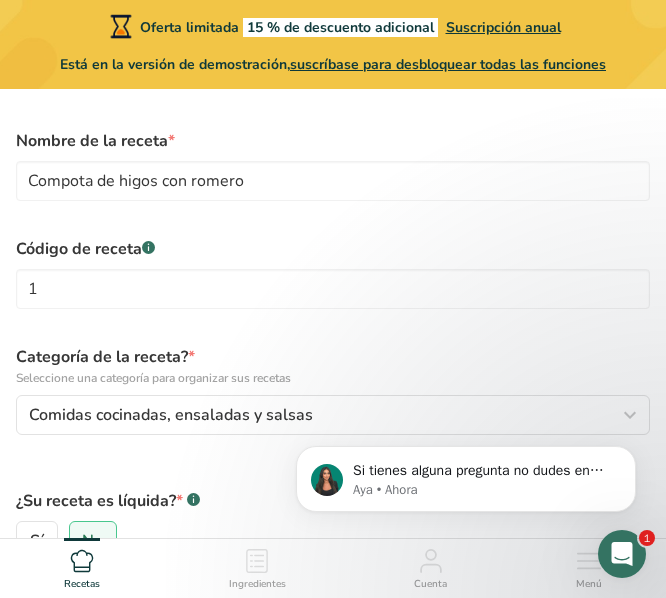 scroll, scrollTop: 0, scrollLeft: 0, axis: both 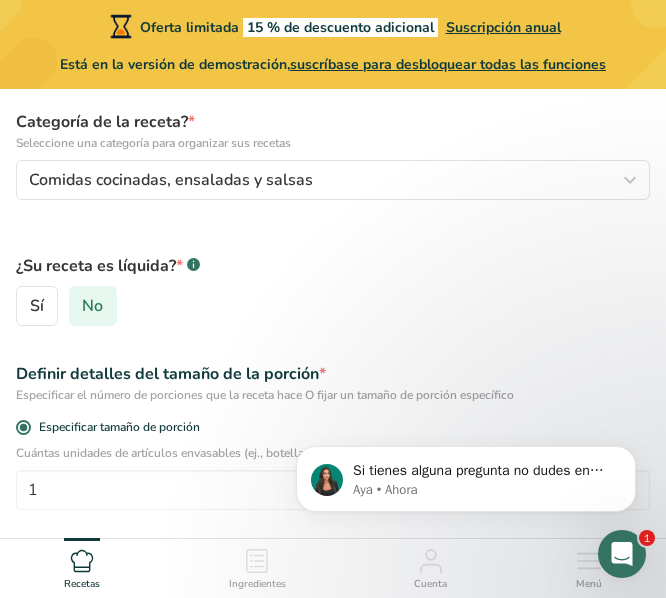click on "No" at bounding box center [92, 306] 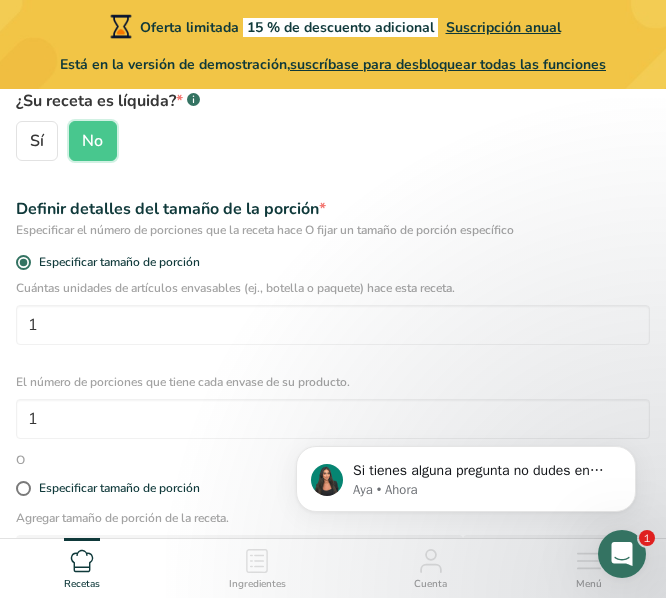 scroll, scrollTop: 500, scrollLeft: 0, axis: vertical 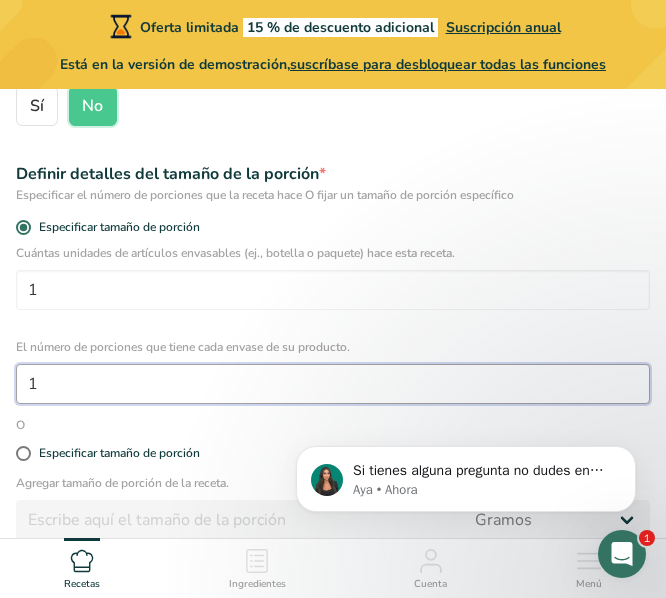 click on "1" at bounding box center [333, 384] 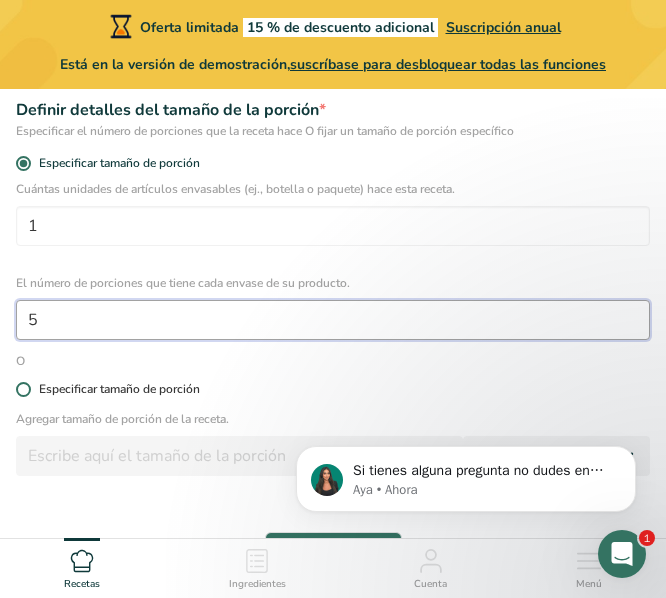 scroll, scrollTop: 600, scrollLeft: 0, axis: vertical 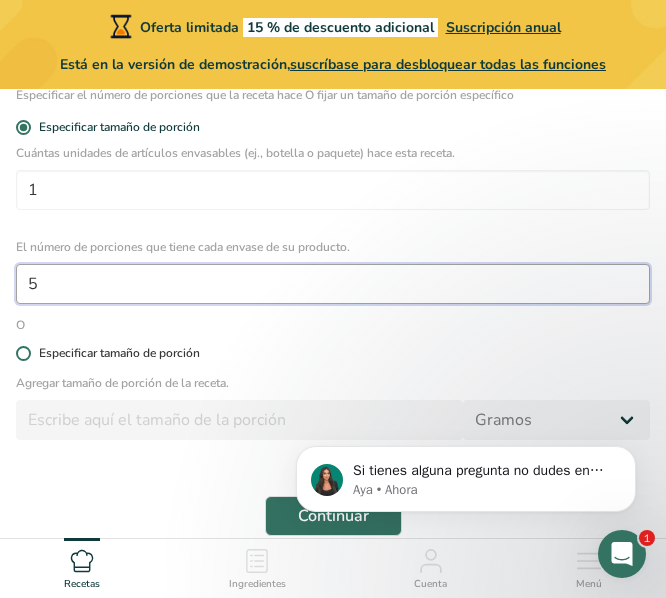 type on "5" 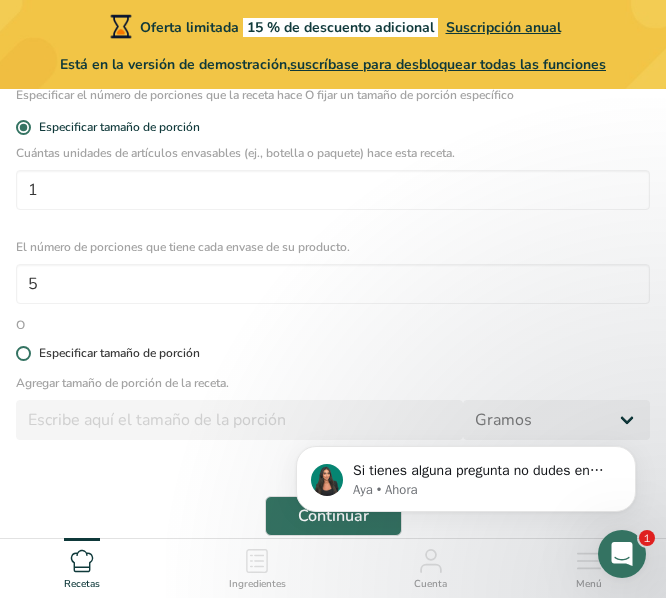 click on "Especificar tamaño de porción" at bounding box center (119, 353) 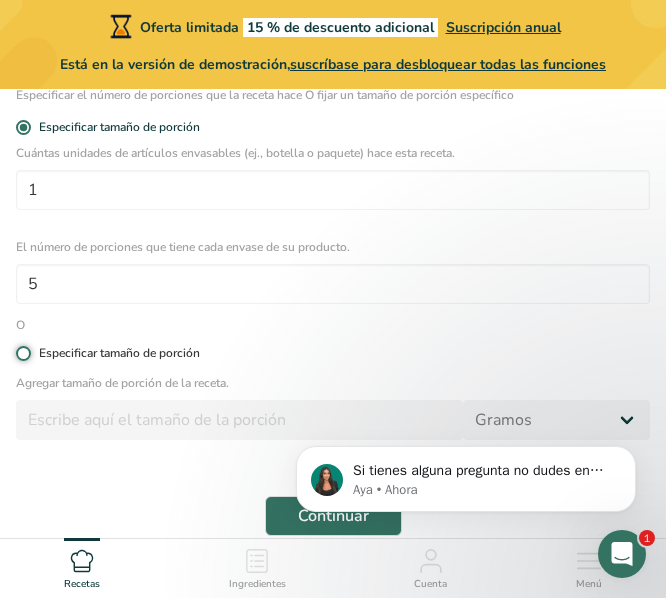 click on "Especificar tamaño de porción" at bounding box center (22, 353) 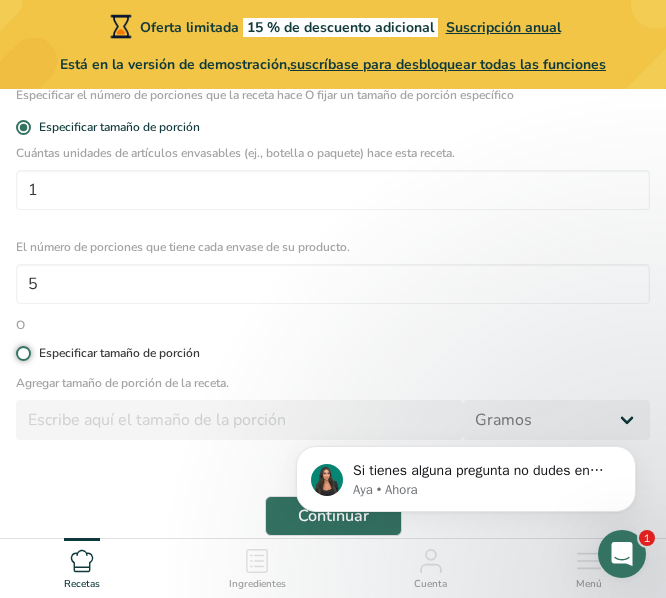 radio on "true" 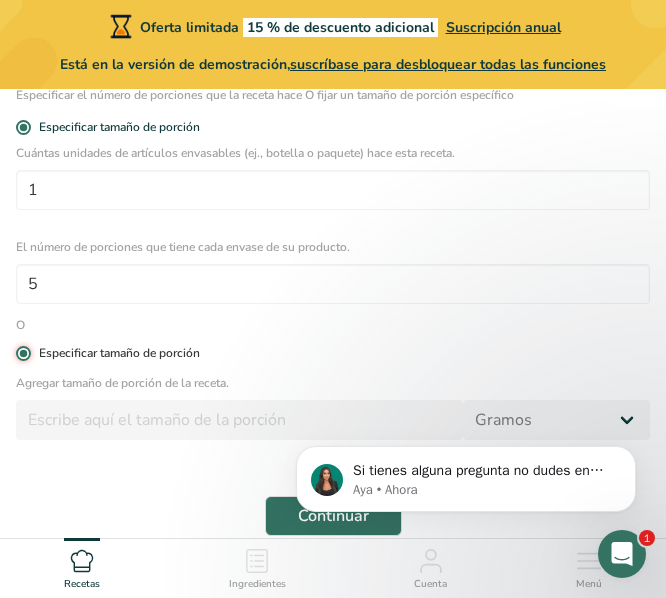 radio on "false" 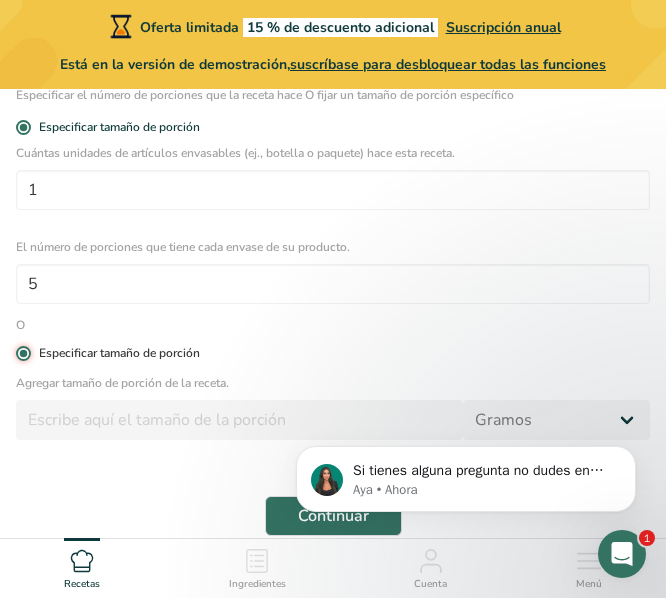 type 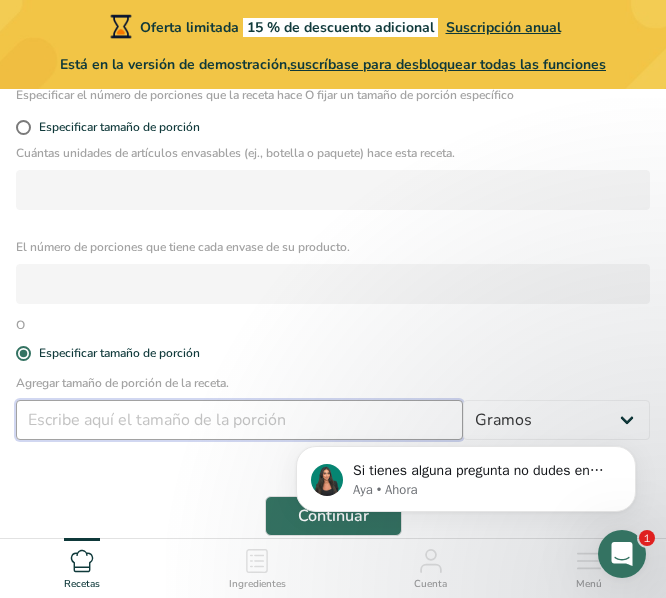 click at bounding box center [239, 420] 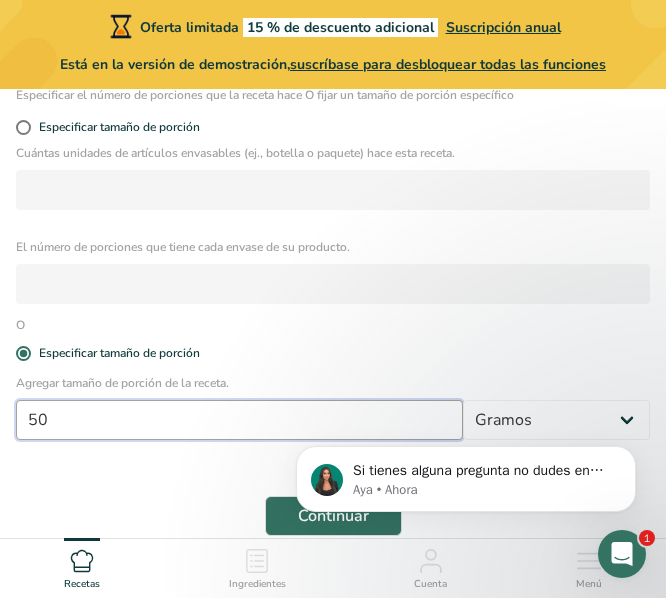 type on "50" 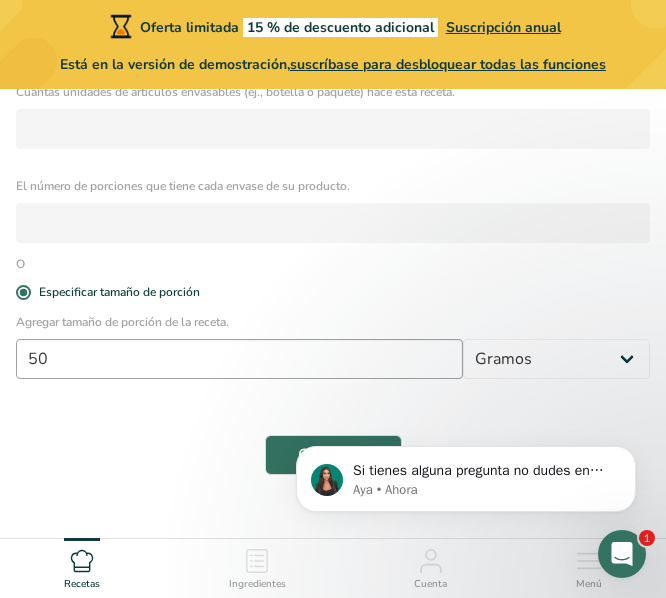 scroll, scrollTop: 694, scrollLeft: 0, axis: vertical 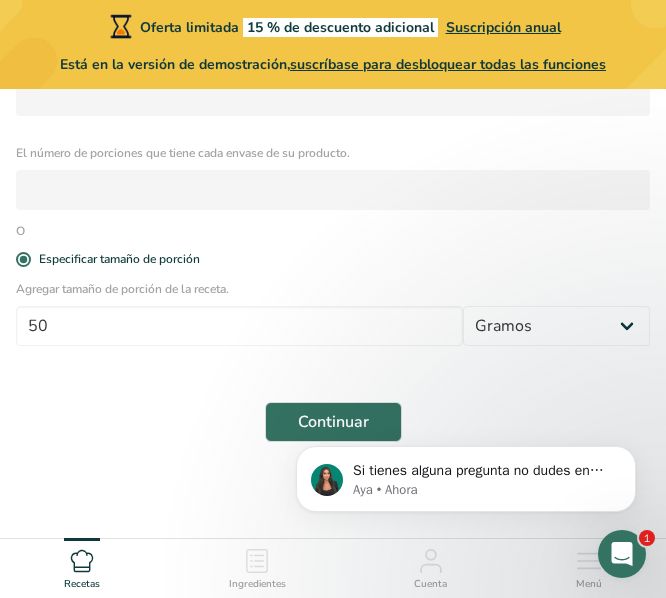 click on "Si tienes alguna pregunta no dudes en consultarnos. ¡Estamos aquí para ayudarte! 😊 Aya • Ahora" at bounding box center [466, 474] 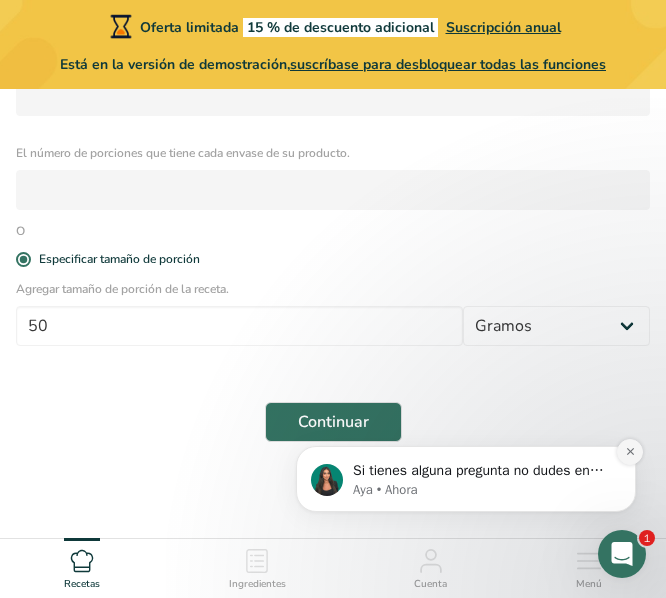 click at bounding box center (630, 452) 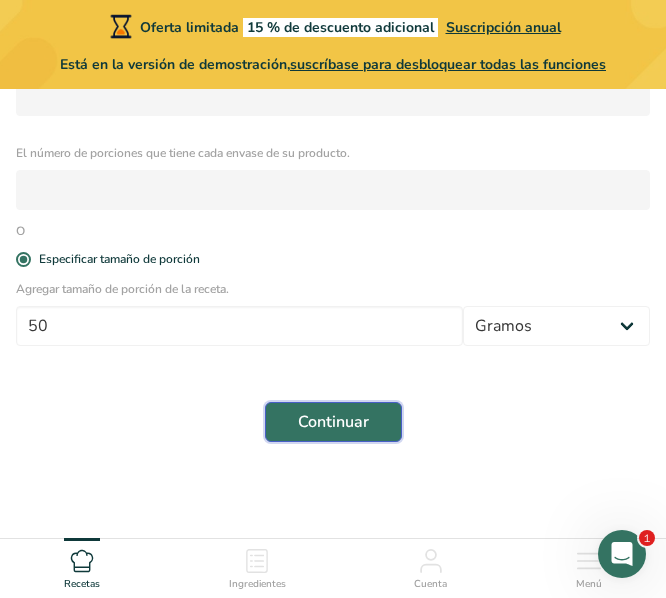 click on "Continuar" at bounding box center (333, 422) 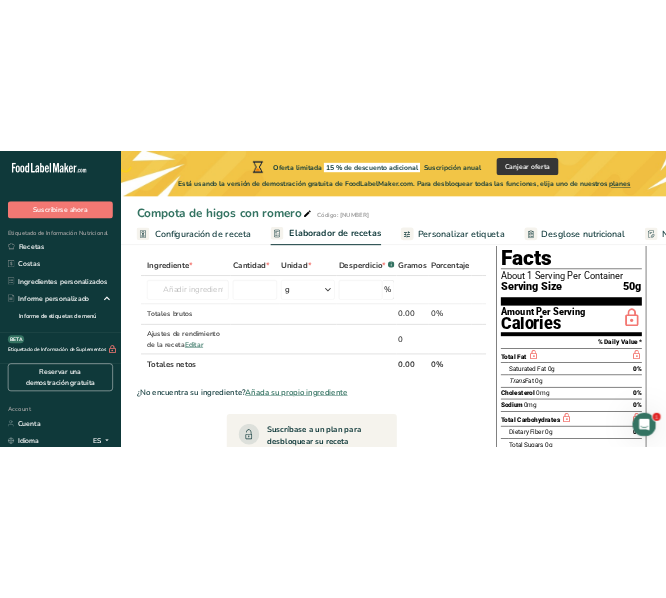 scroll, scrollTop: 0, scrollLeft: 0, axis: both 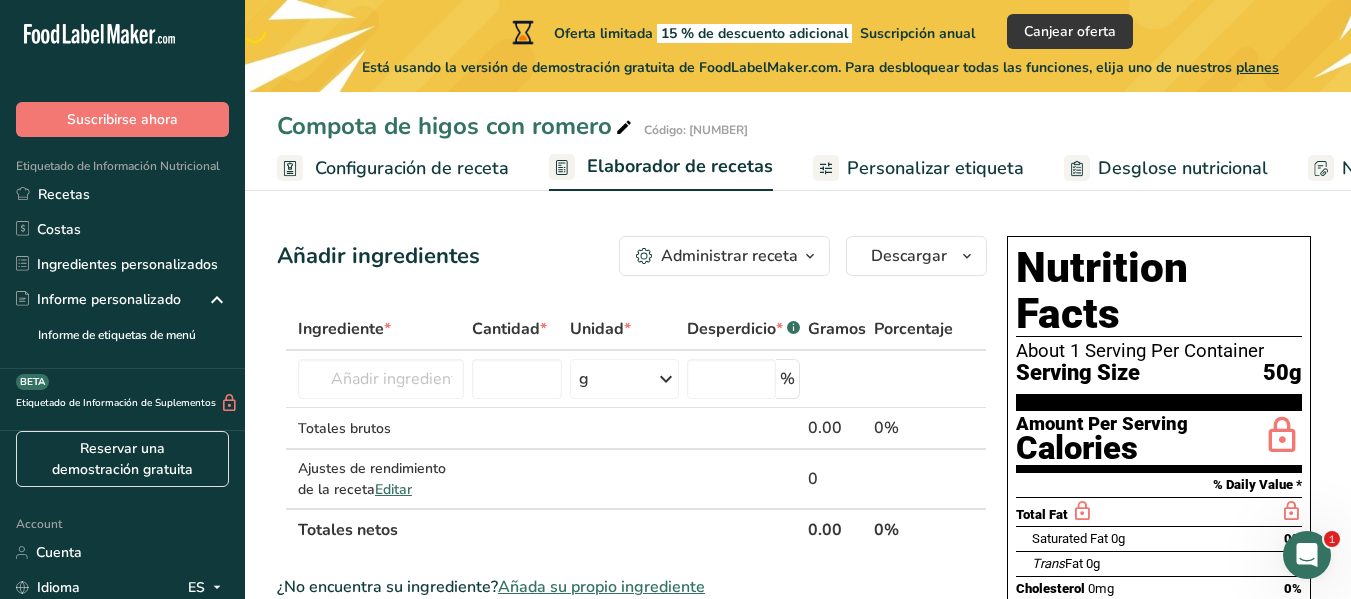 click on "Nutrition Facts" at bounding box center (1159, 291) 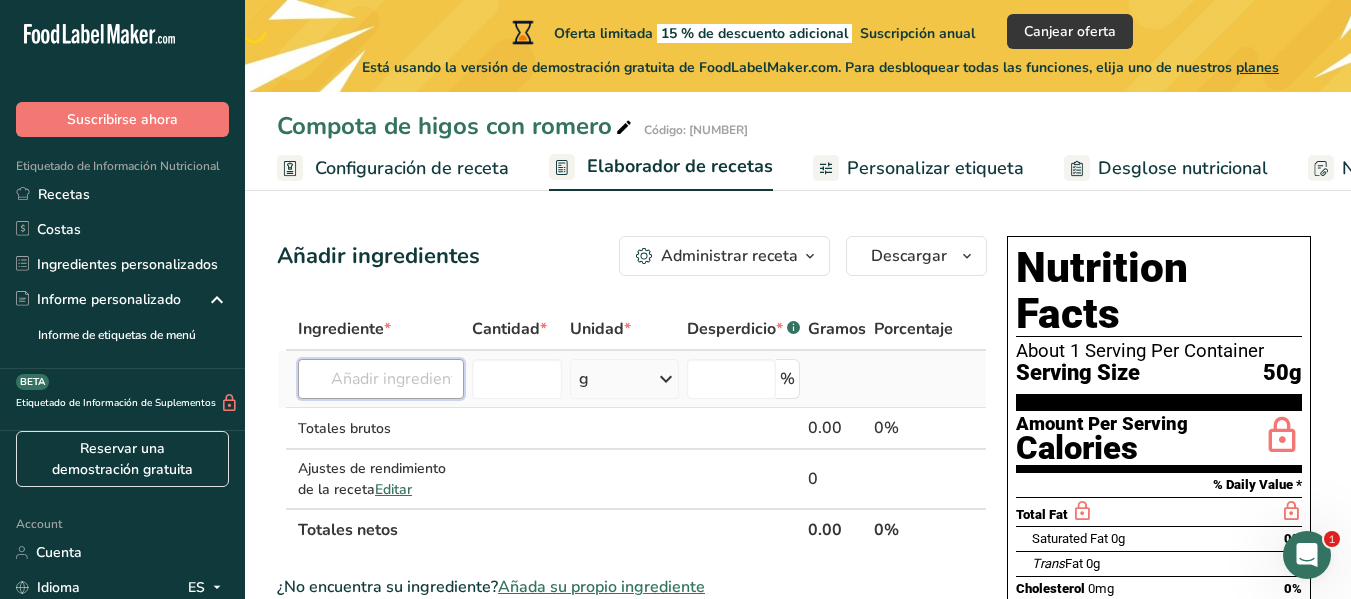 click at bounding box center (381, 379) 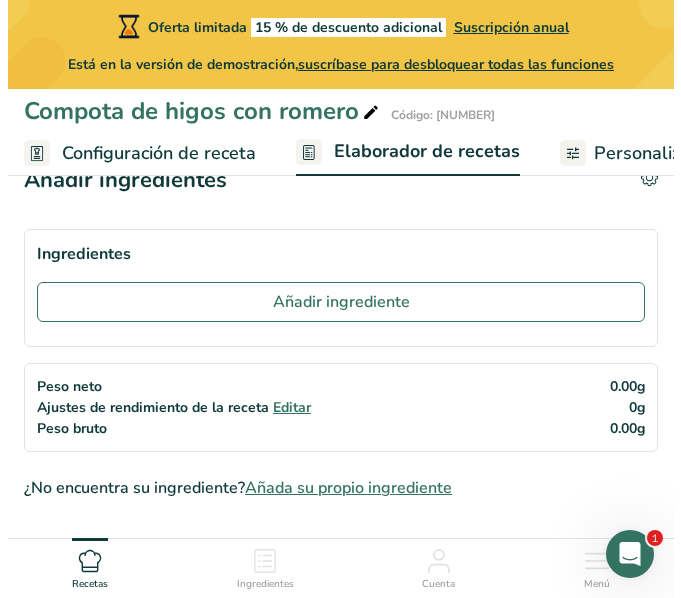 scroll, scrollTop: 0, scrollLeft: 0, axis: both 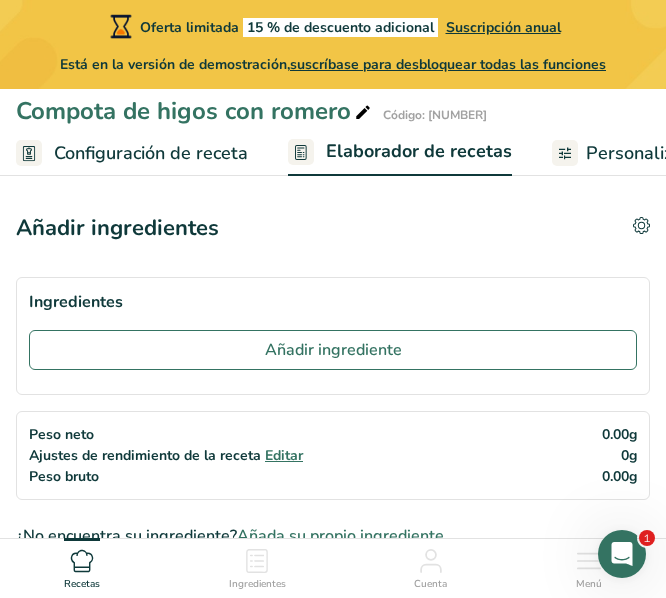 click at bounding box center (641, 229) 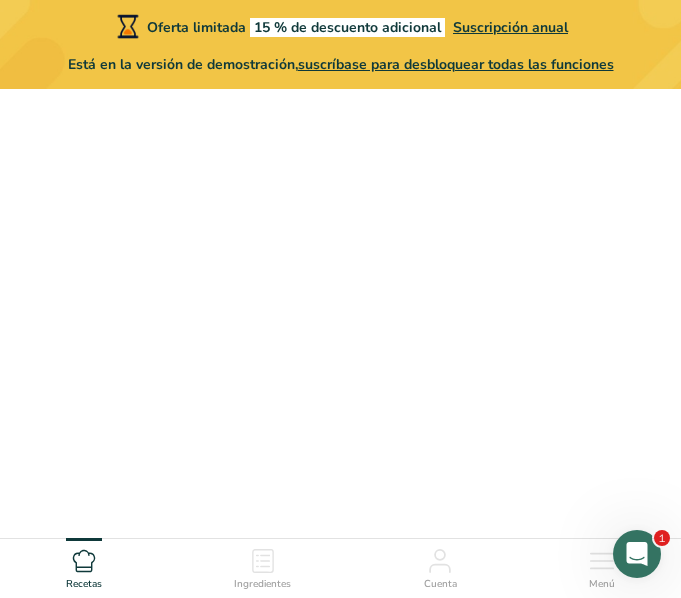 scroll, scrollTop: 240, scrollLeft: 0, axis: vertical 